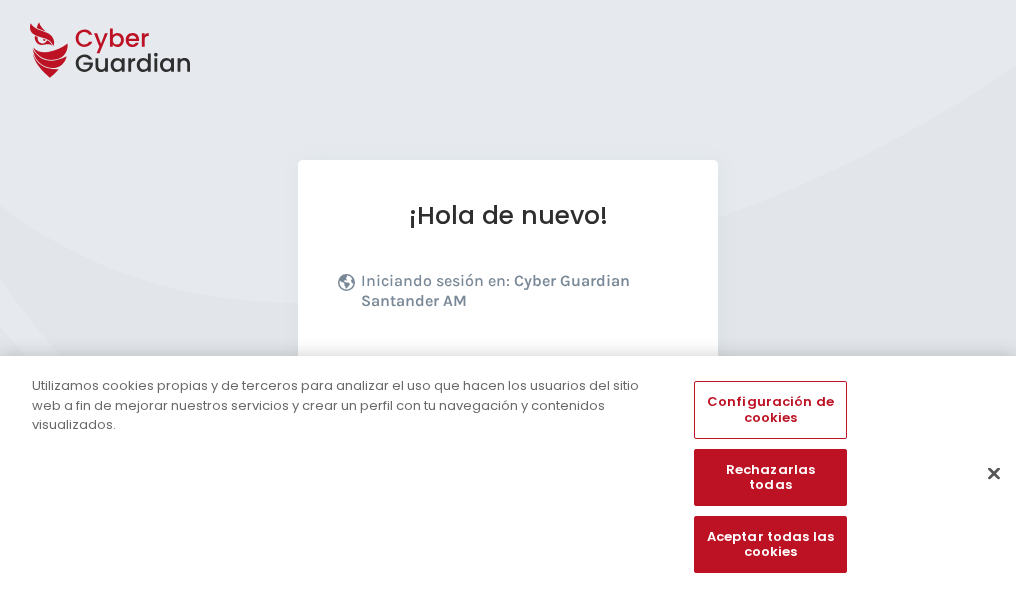 scroll, scrollTop: 245, scrollLeft: 0, axis: vertical 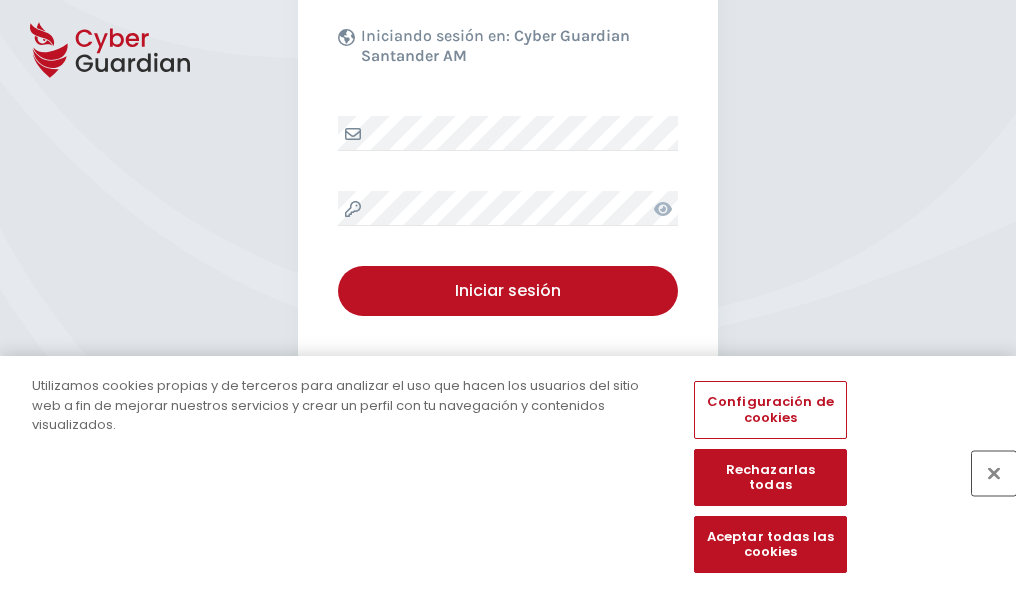 click at bounding box center (994, 473) 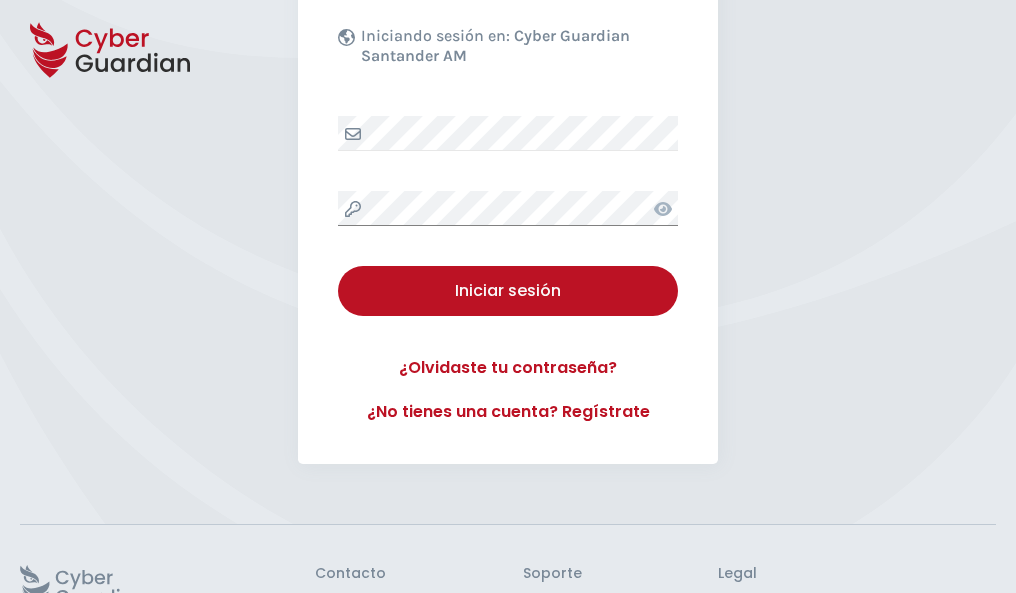 scroll, scrollTop: 389, scrollLeft: 0, axis: vertical 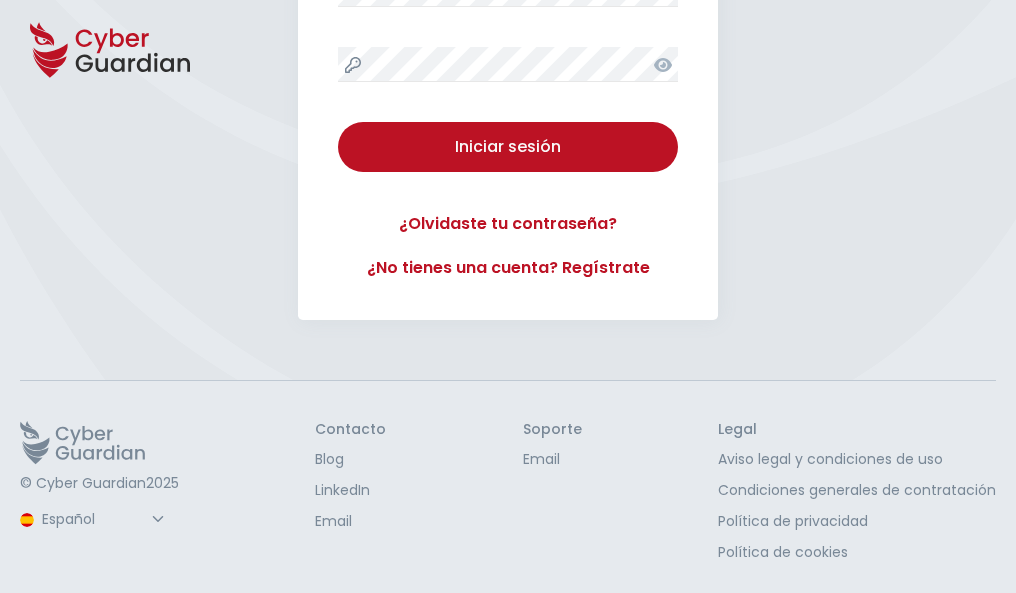 type 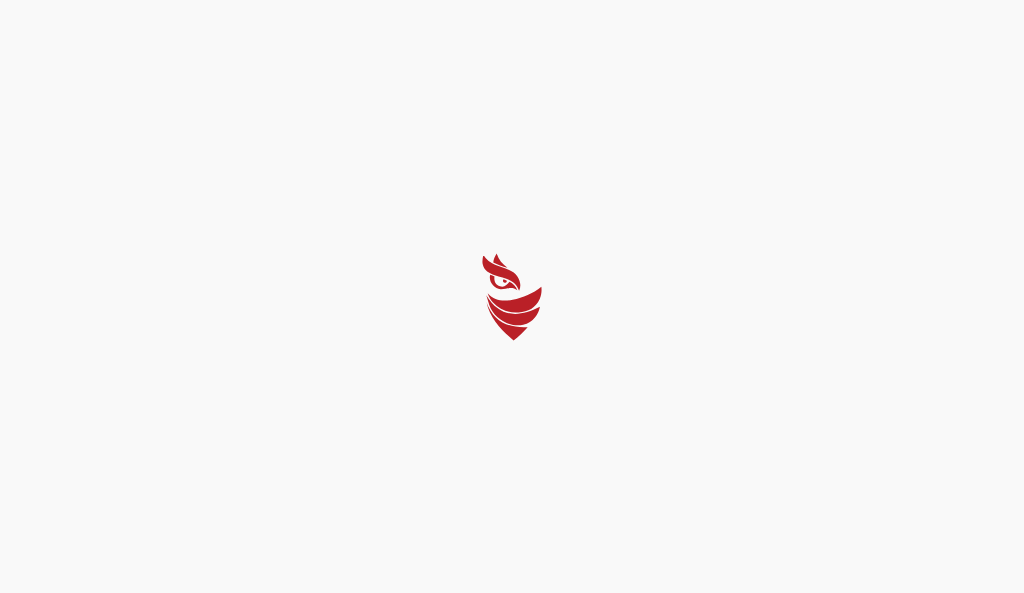 select on "Português (BR)" 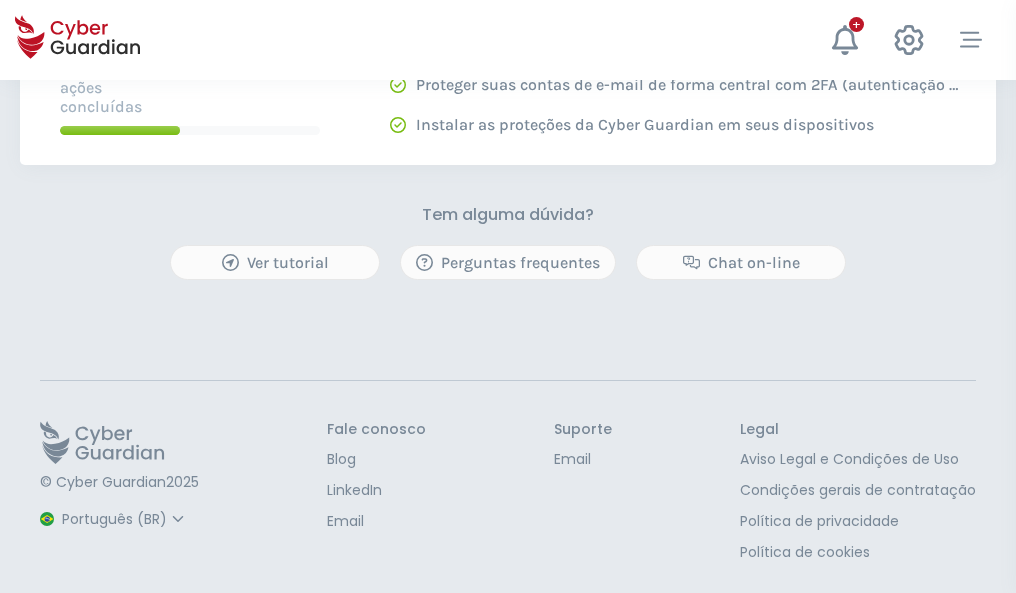 scroll, scrollTop: 0, scrollLeft: 0, axis: both 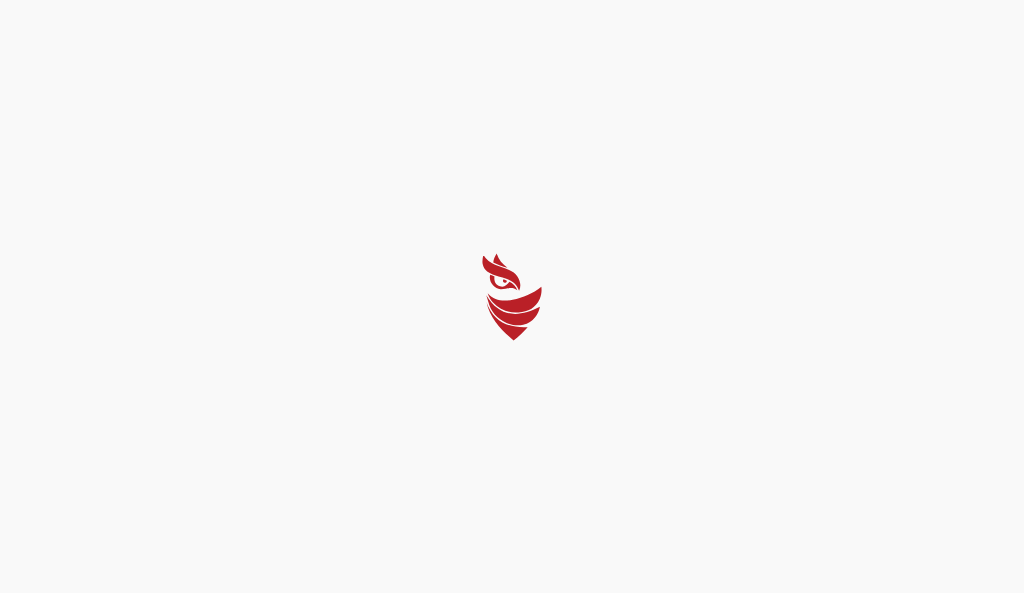 select on "Português (BR)" 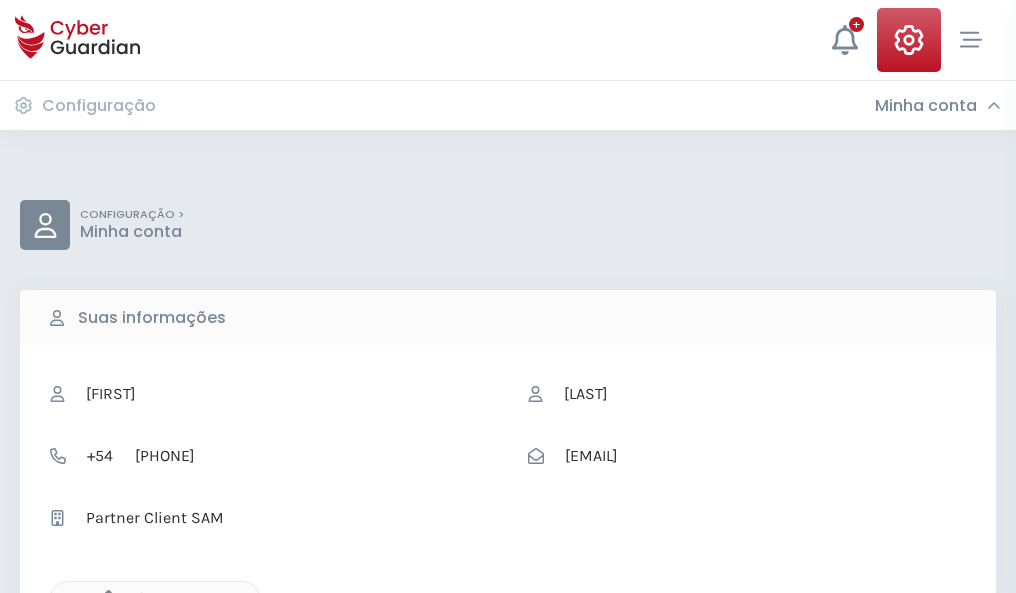 click 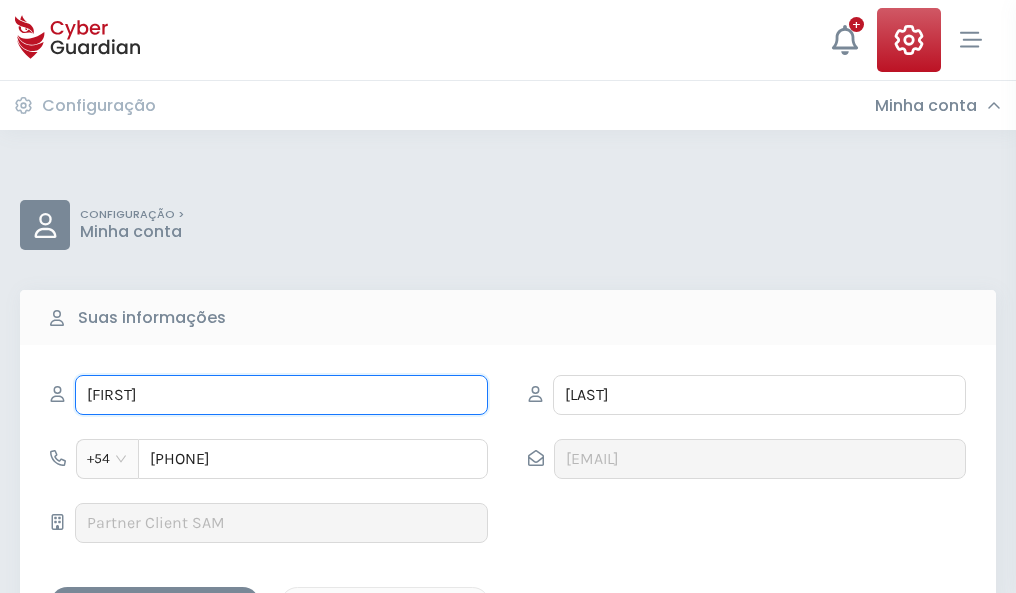 click on "SELENA" at bounding box center [281, 395] 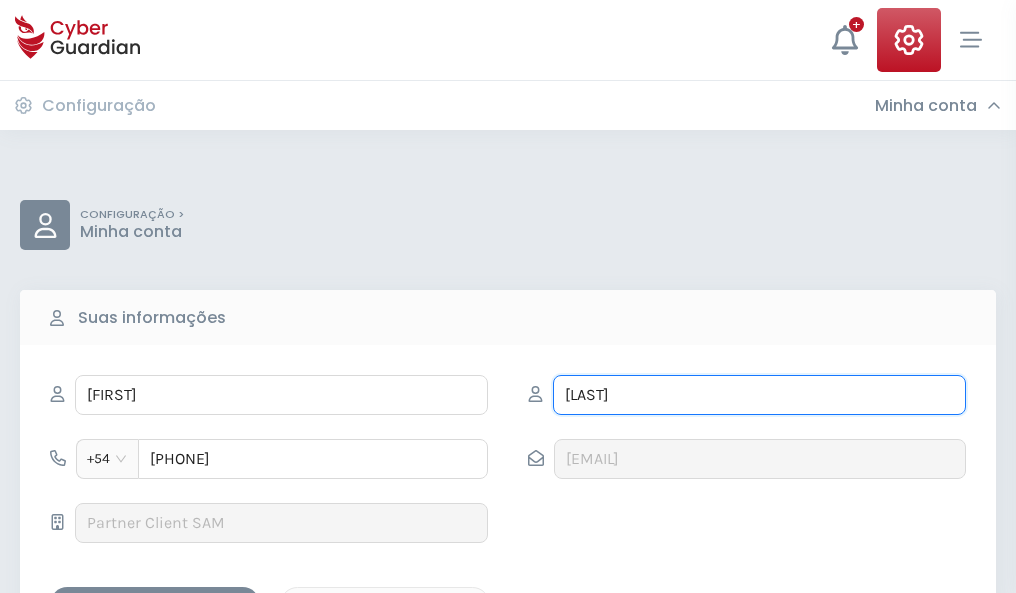 click on "PALMER" at bounding box center (759, 395) 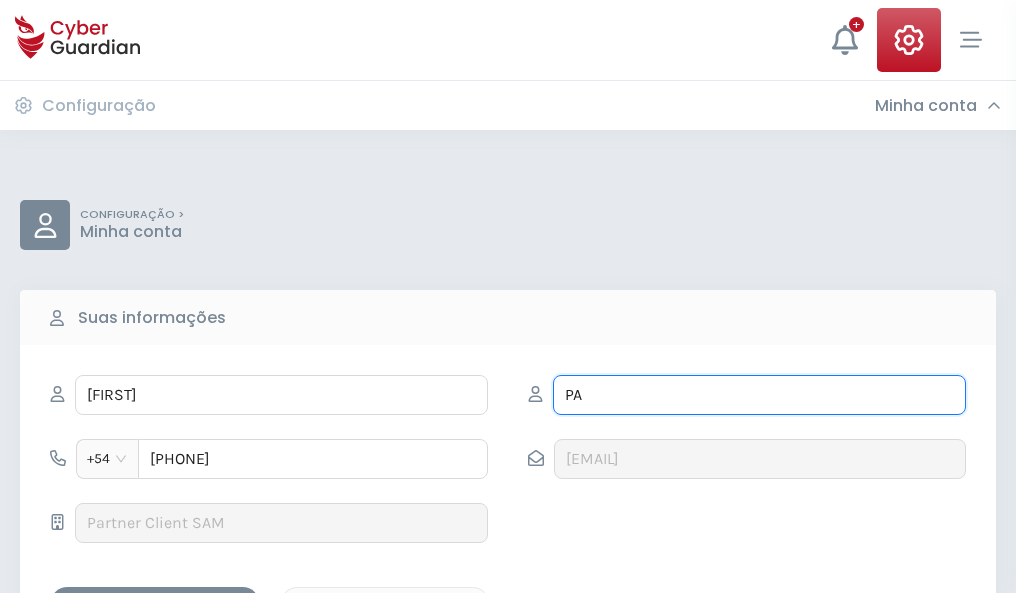 type on "P" 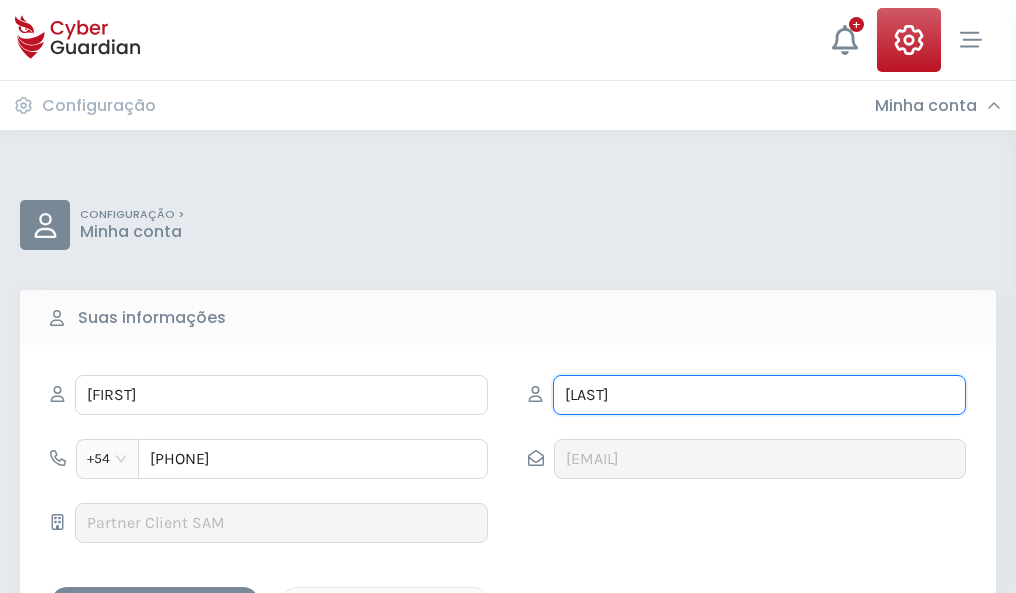 type on "Tormo" 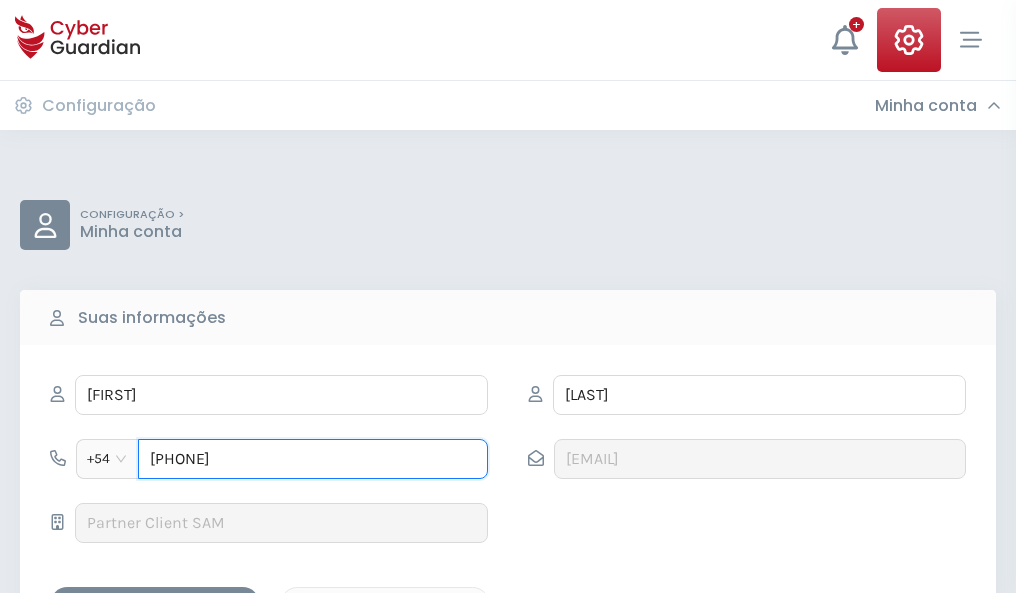 click on "4875360253" at bounding box center [313, 459] 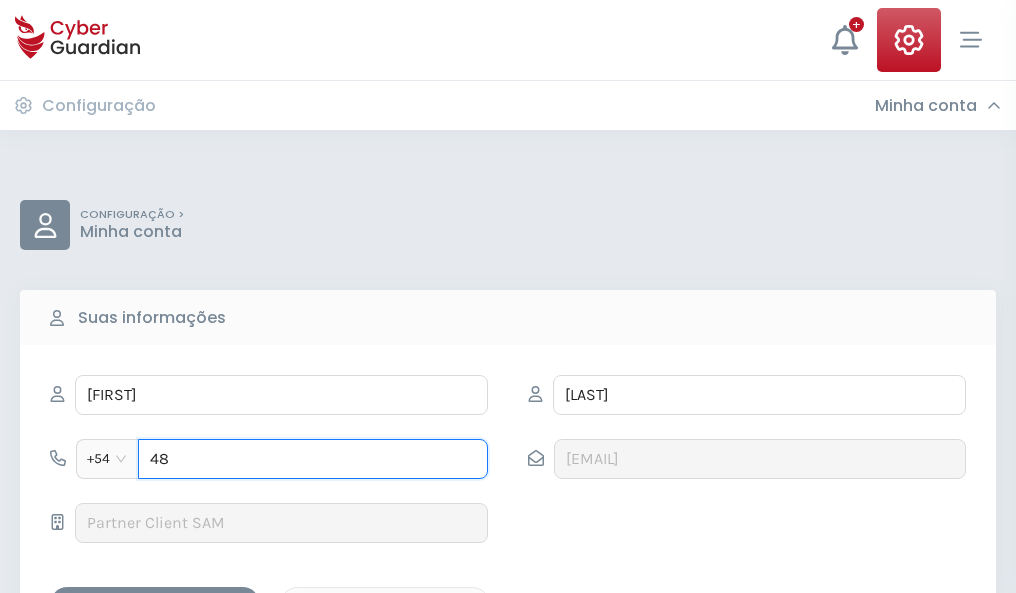 type on "4" 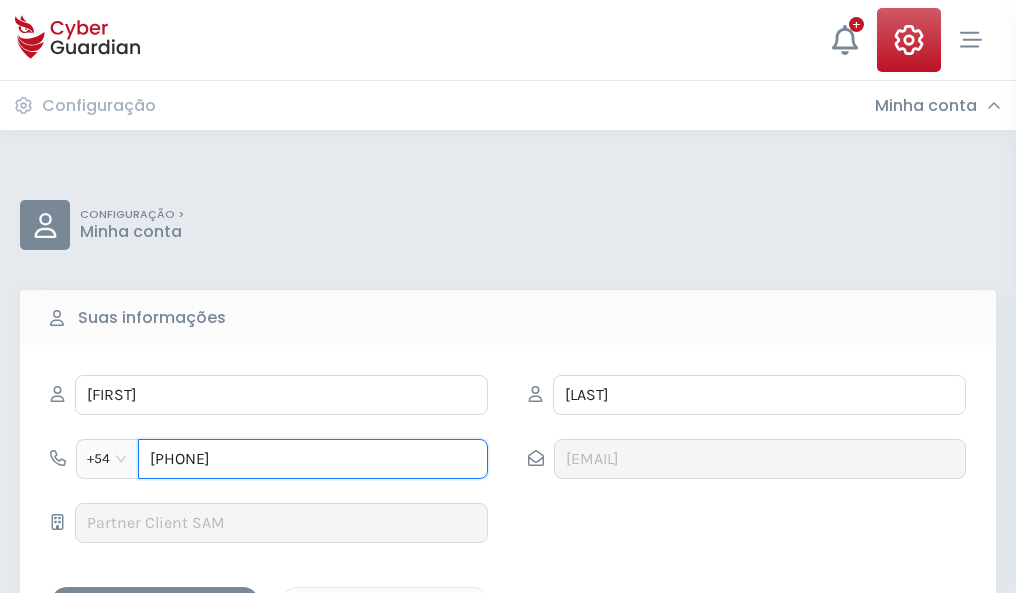 type on "4948067618" 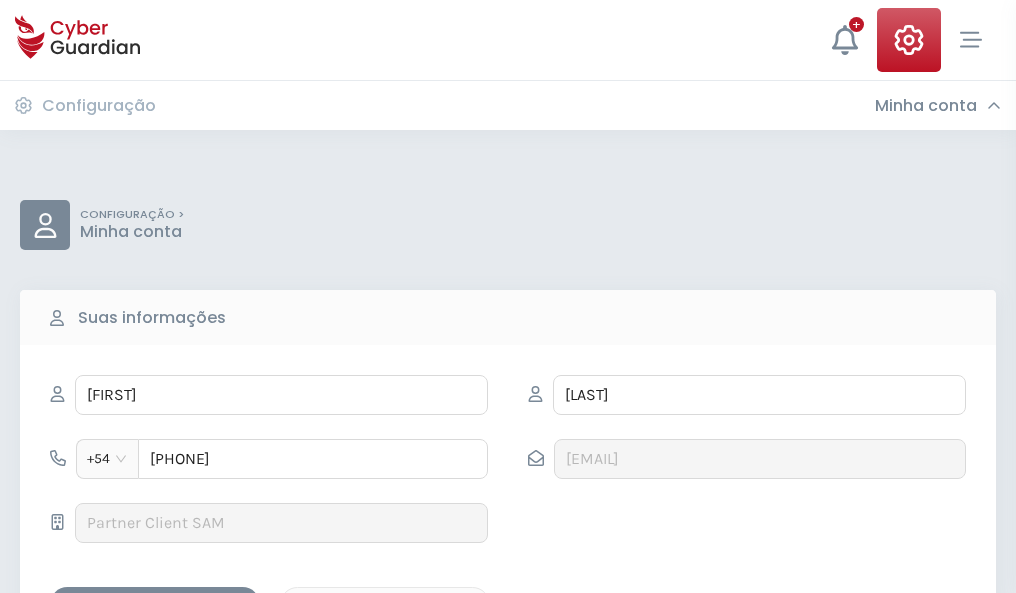 click on "Salvar alterações" at bounding box center (155, 604) 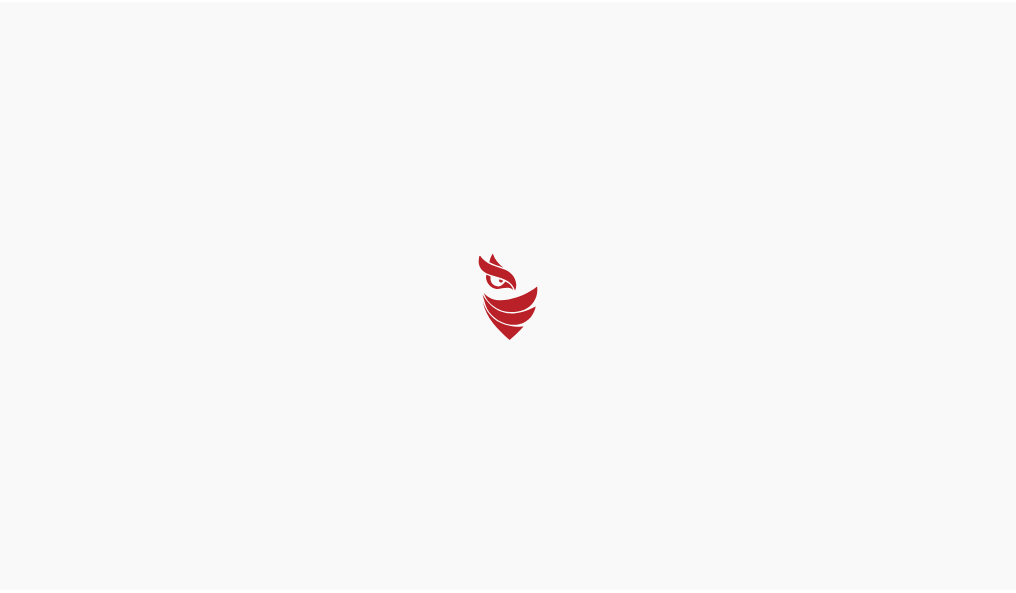 scroll, scrollTop: 0, scrollLeft: 0, axis: both 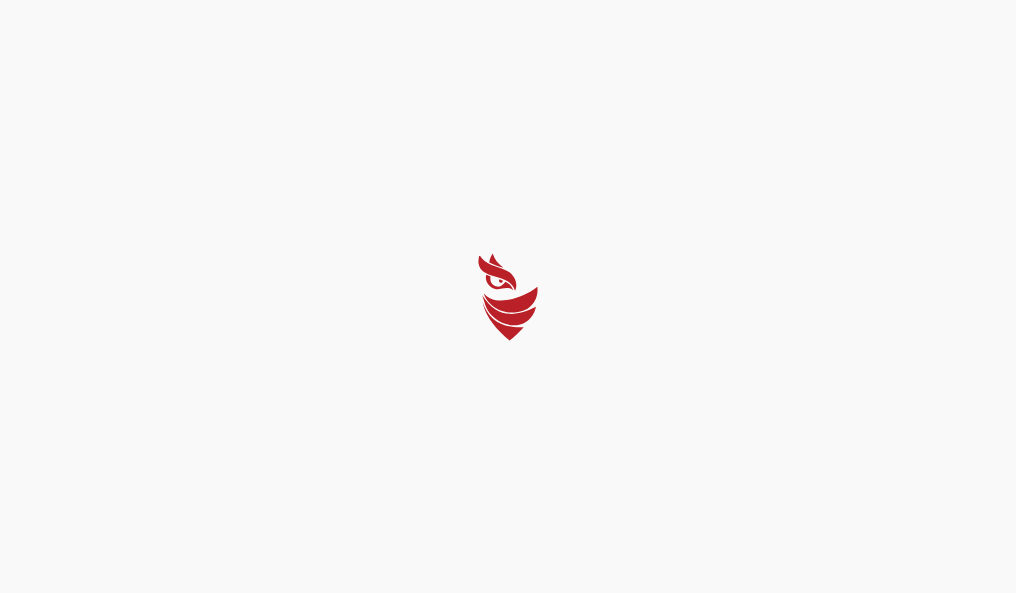 select on "Português (BR)" 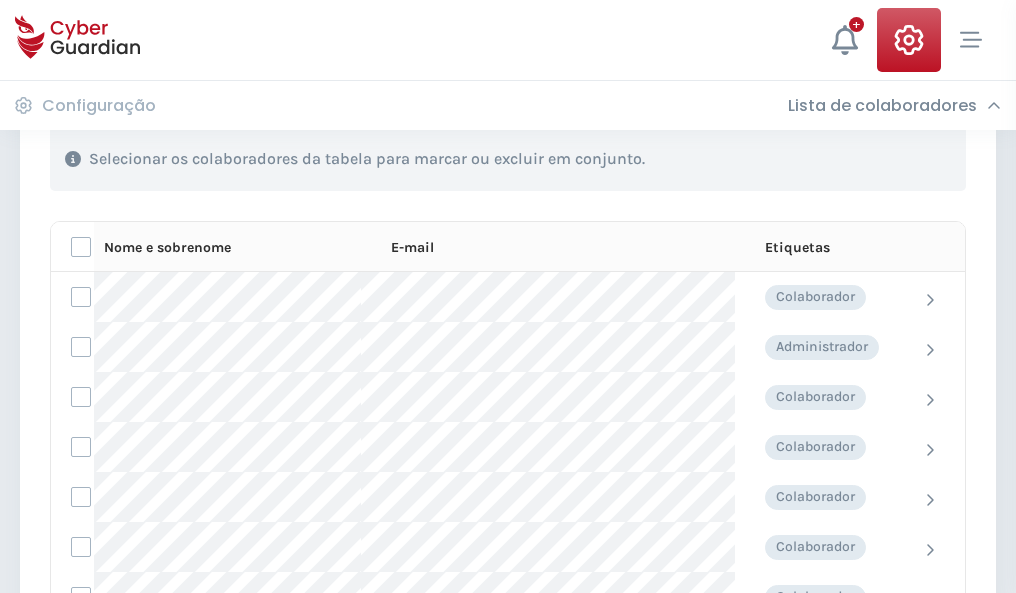 scroll, scrollTop: 856, scrollLeft: 0, axis: vertical 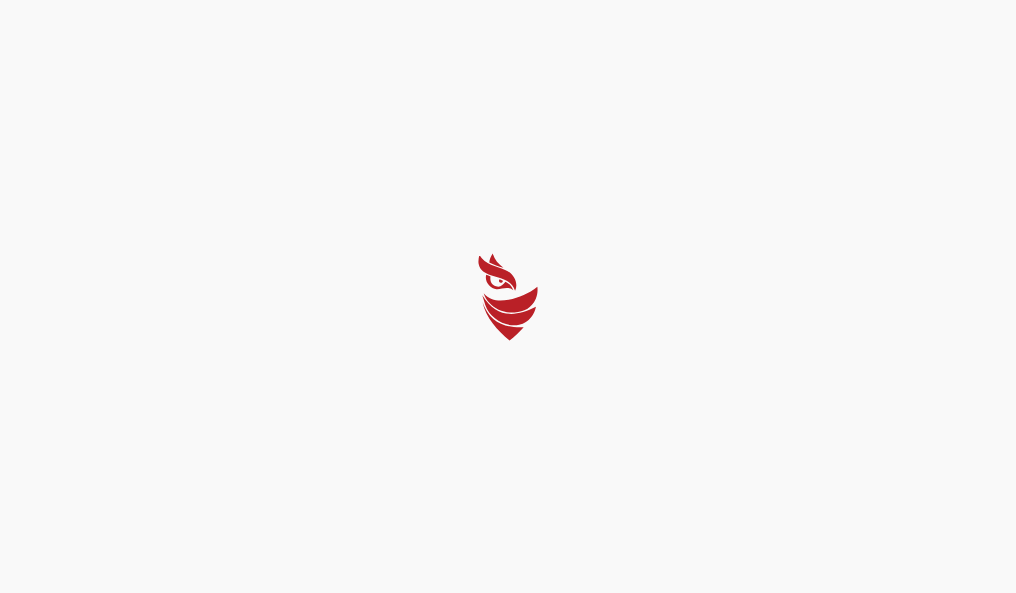 select on "Português (BR)" 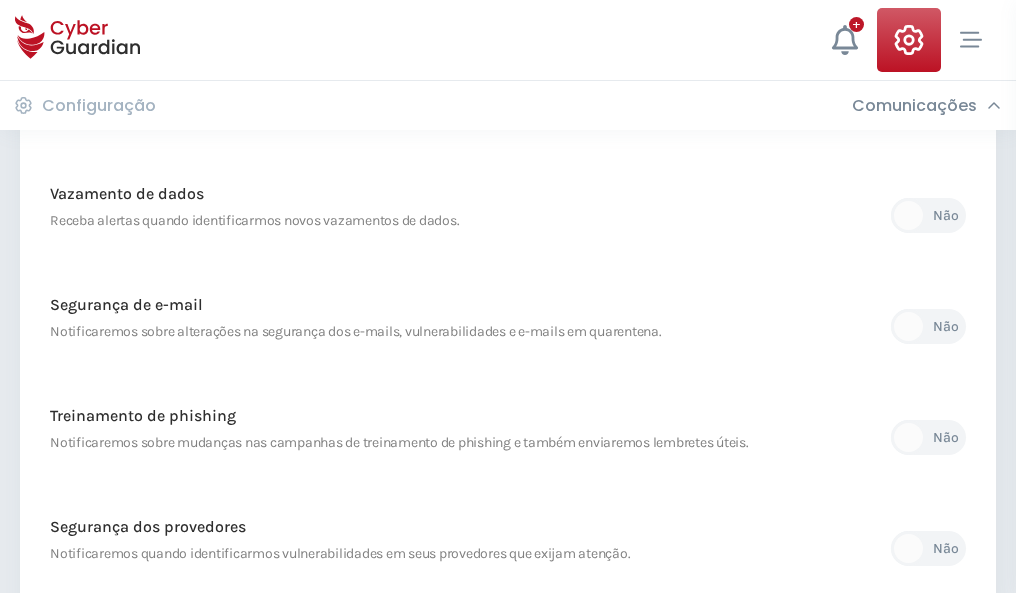 scroll, scrollTop: 1053, scrollLeft: 0, axis: vertical 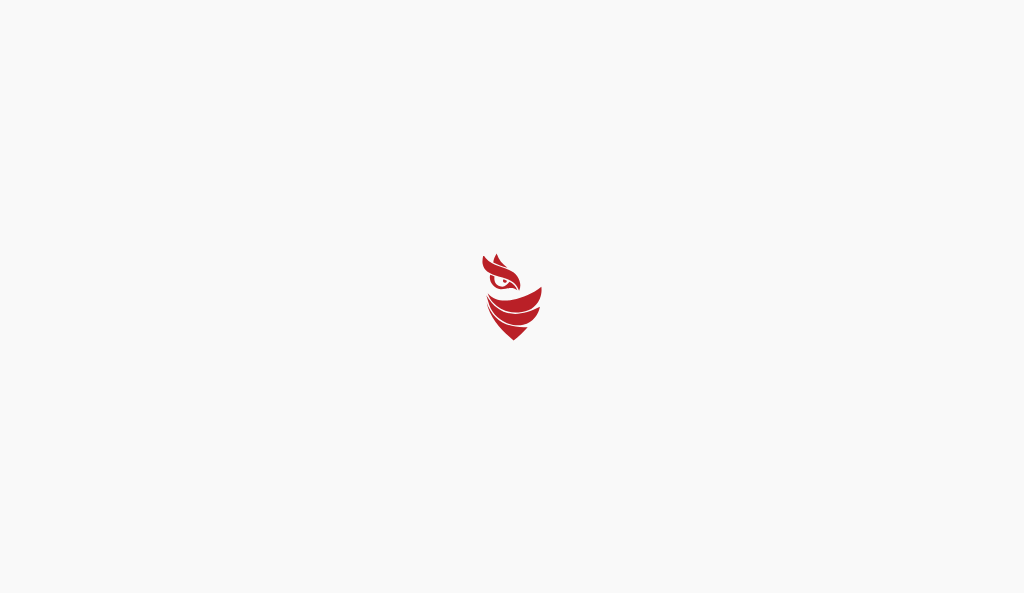 select on "Português (BR)" 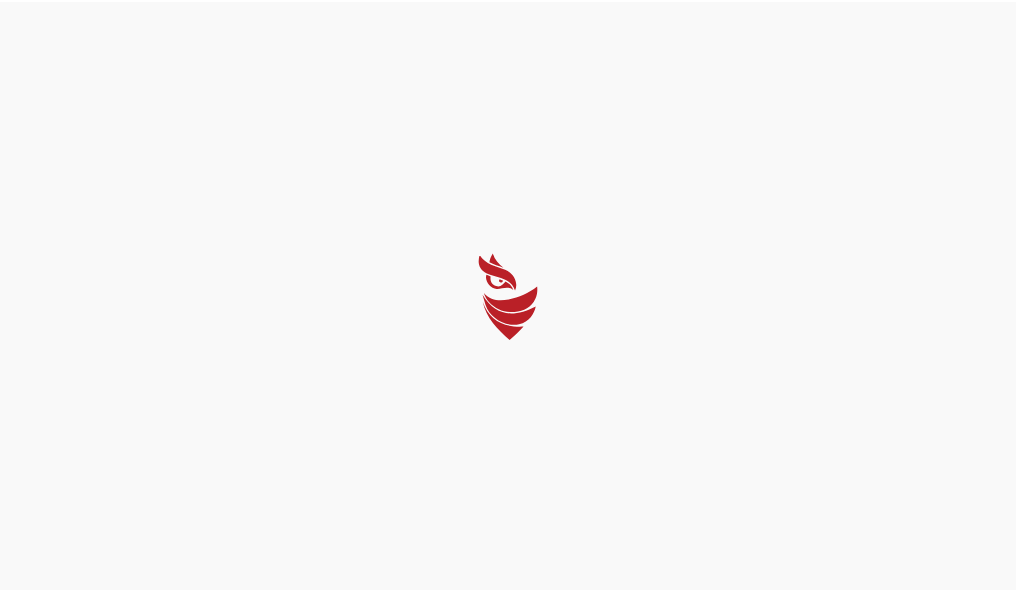 scroll, scrollTop: 0, scrollLeft: 0, axis: both 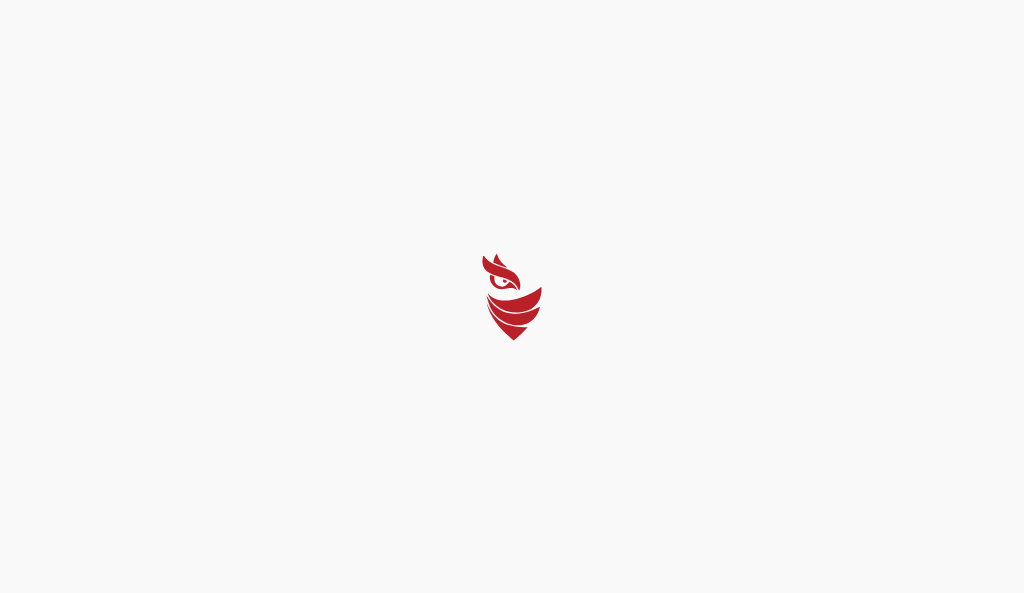 select on "Português (BR)" 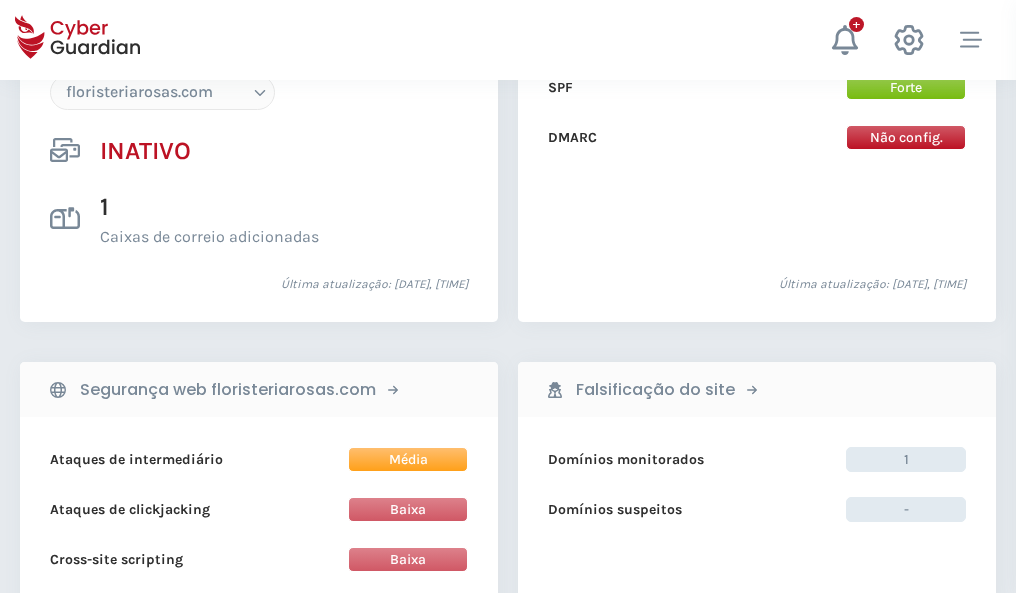 scroll, scrollTop: 1882, scrollLeft: 0, axis: vertical 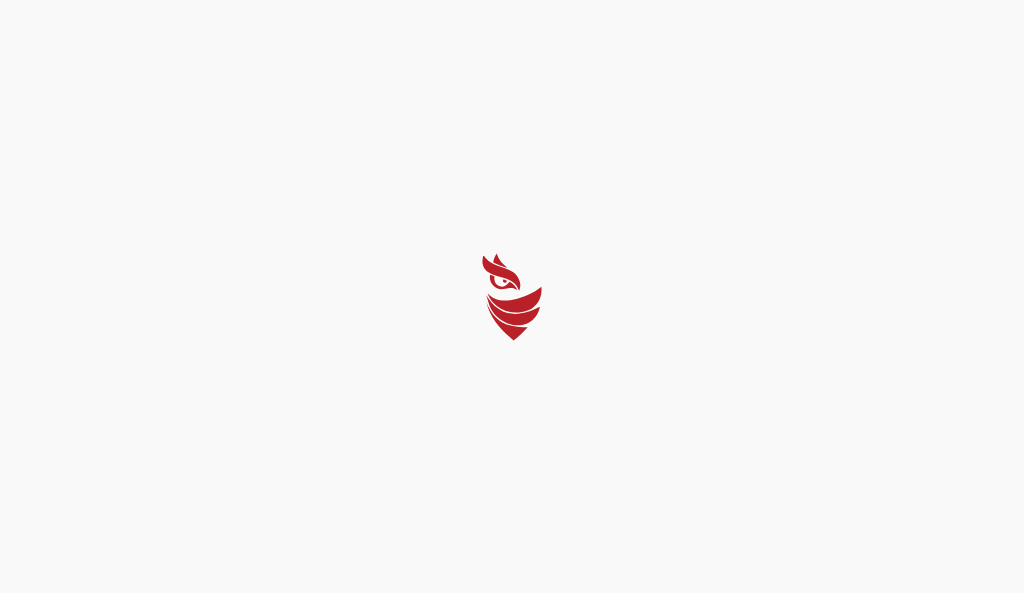 select on "Português (BR)" 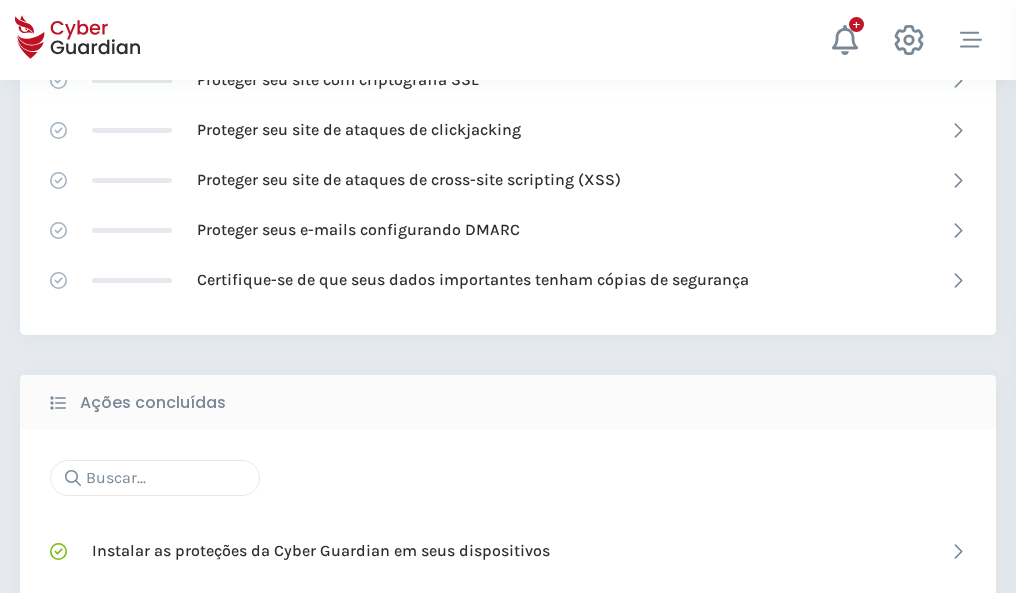 scroll, scrollTop: 1332, scrollLeft: 0, axis: vertical 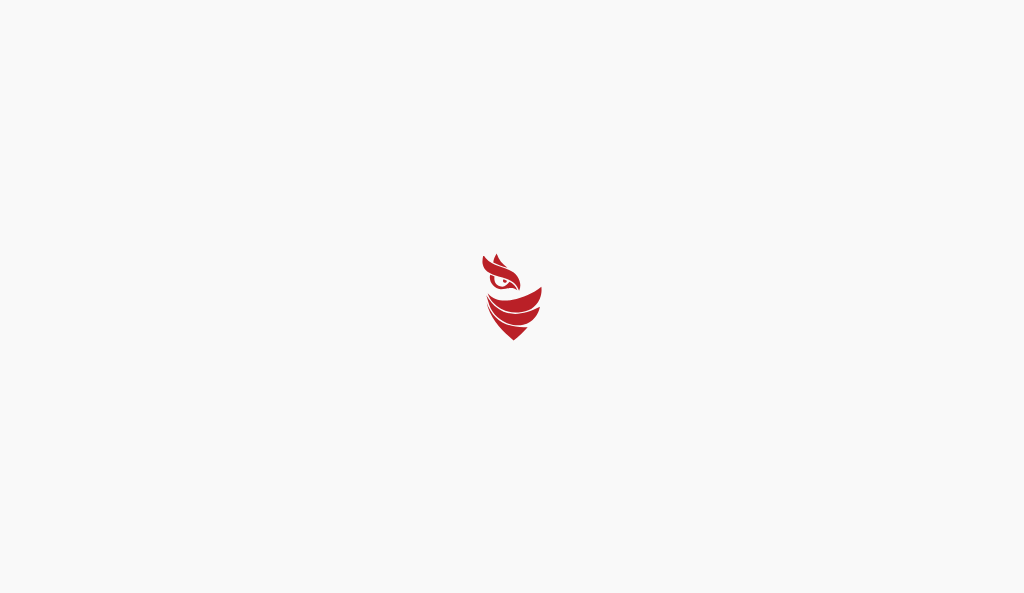 select on "Português (BR)" 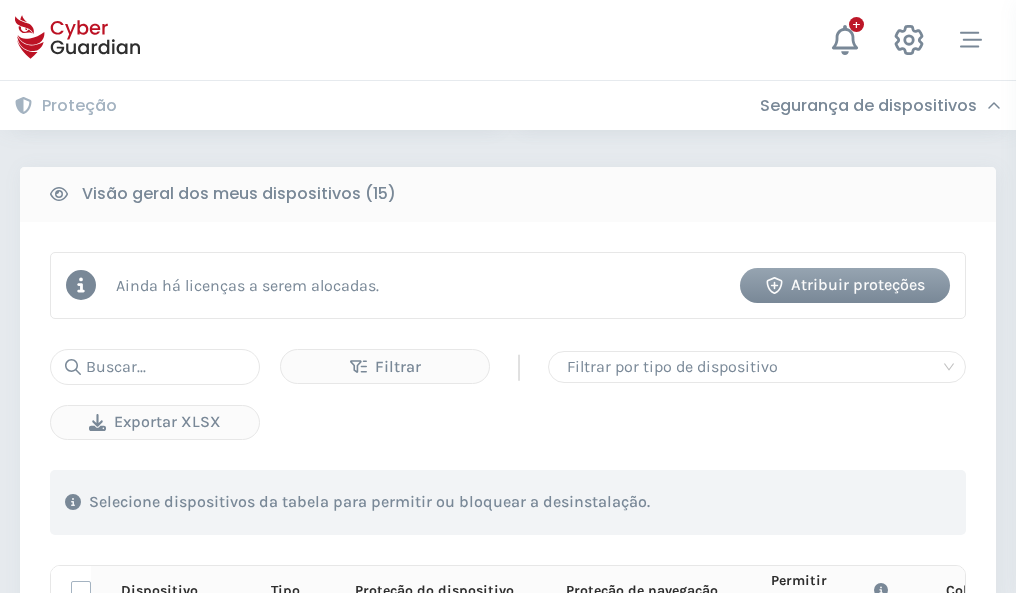 scroll, scrollTop: 1767, scrollLeft: 0, axis: vertical 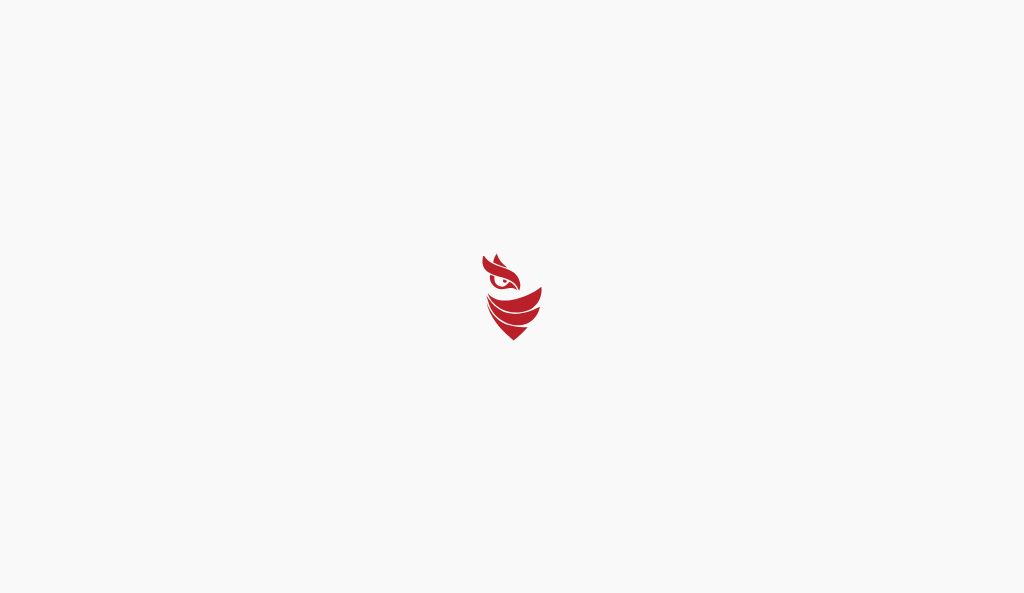 select on "Português (BR)" 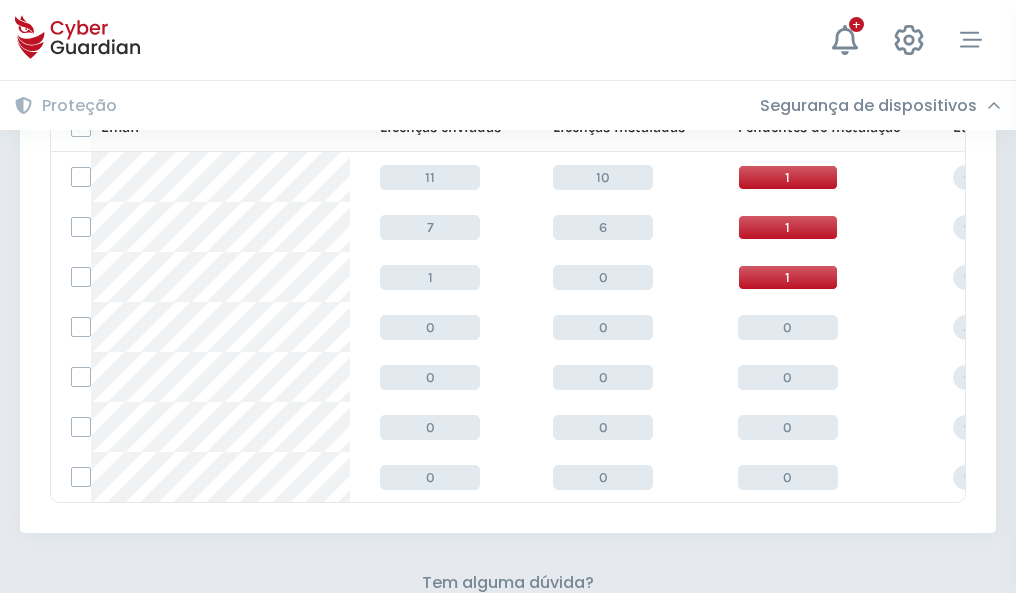 scroll, scrollTop: 878, scrollLeft: 0, axis: vertical 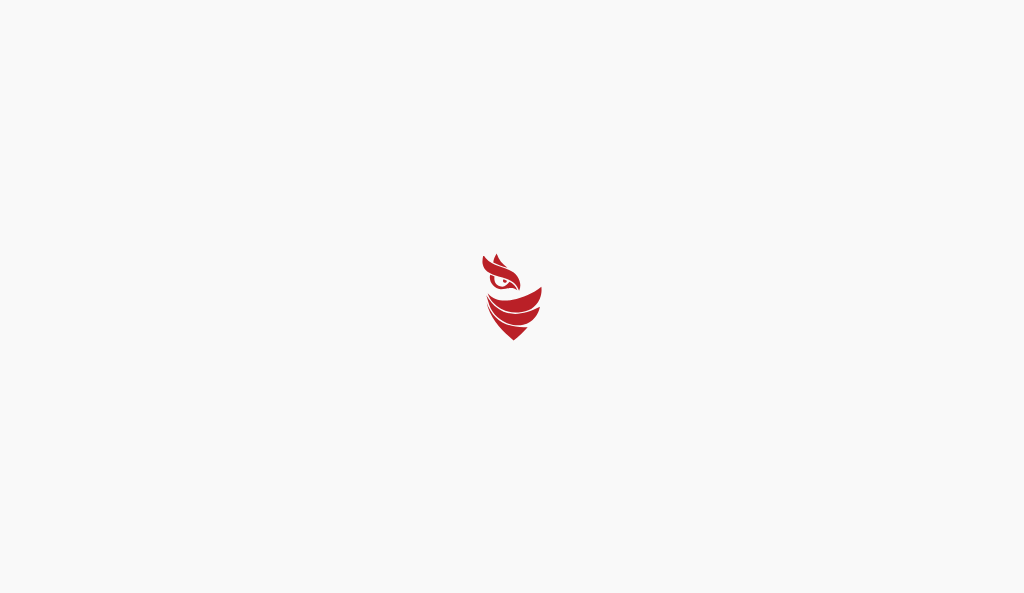 select on "Português (BR)" 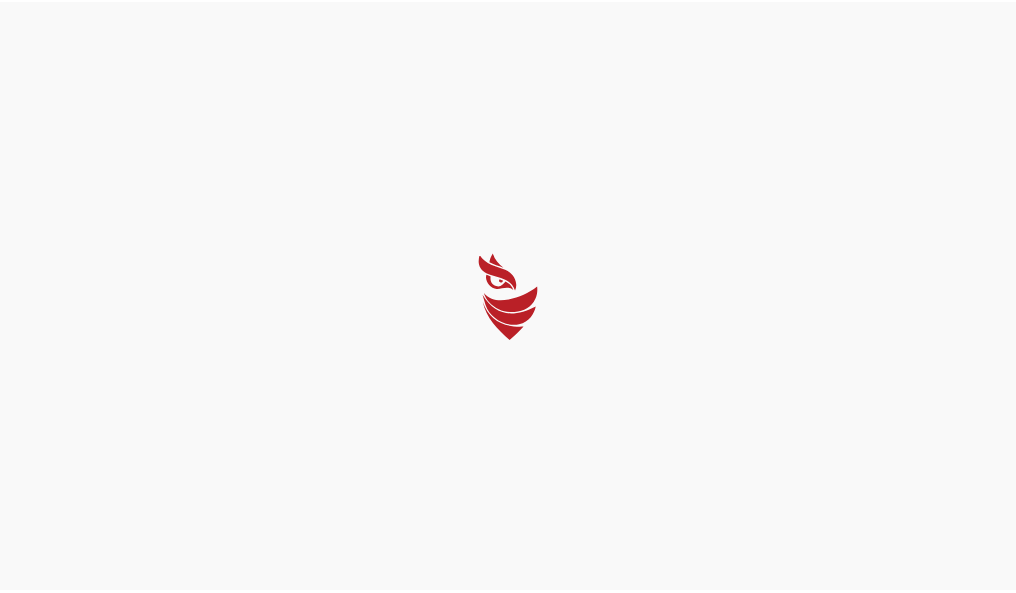 scroll, scrollTop: 0, scrollLeft: 0, axis: both 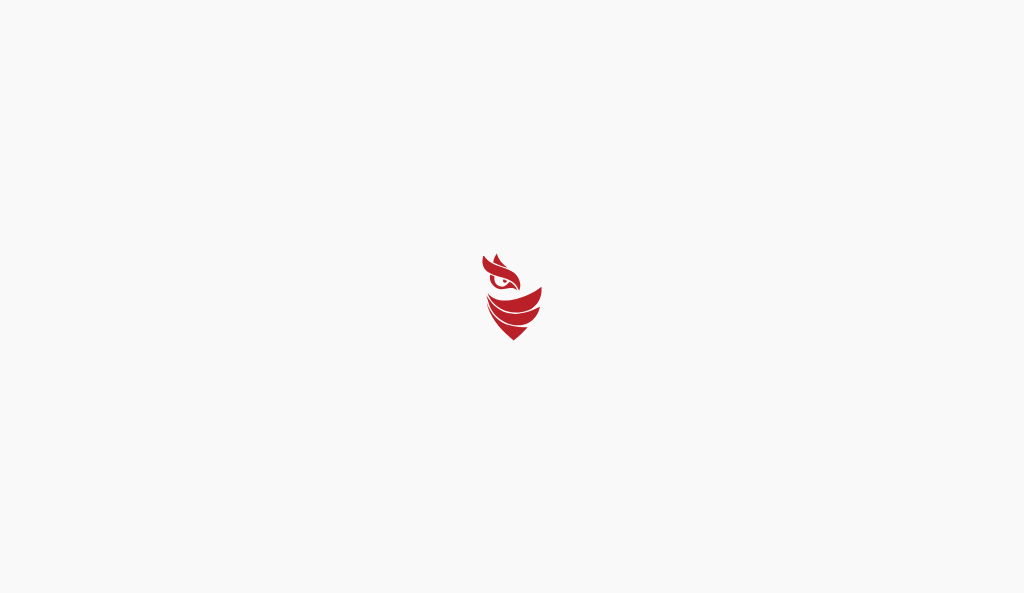 select on "Português (BR)" 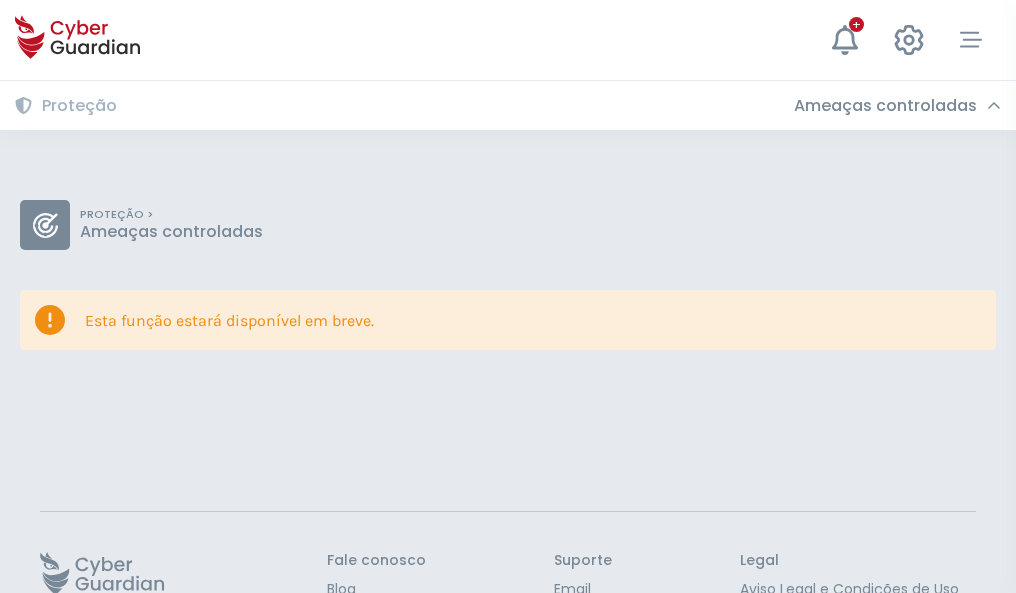 scroll, scrollTop: 130, scrollLeft: 0, axis: vertical 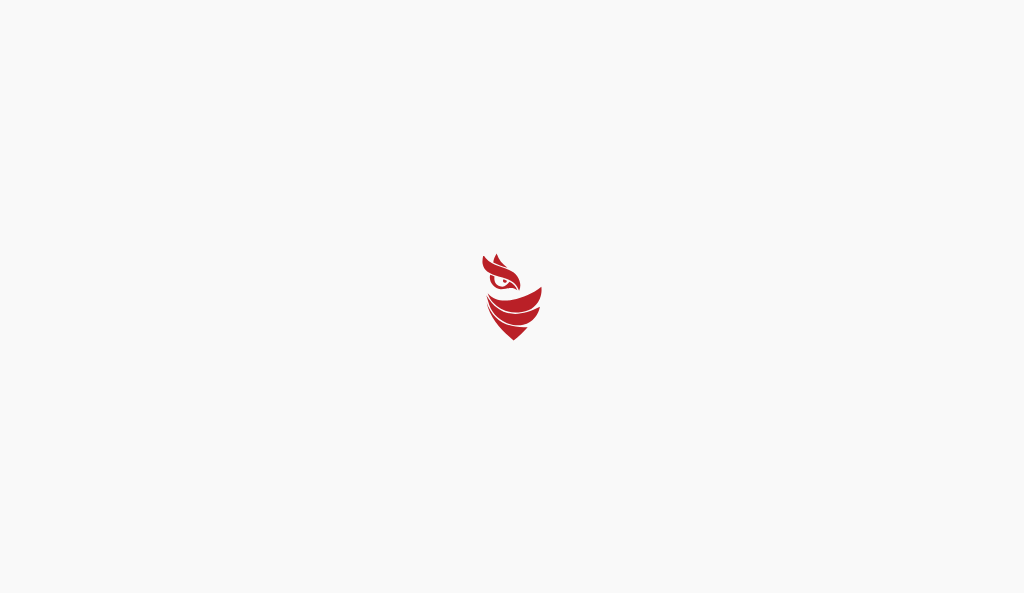 select on "Português (BR)" 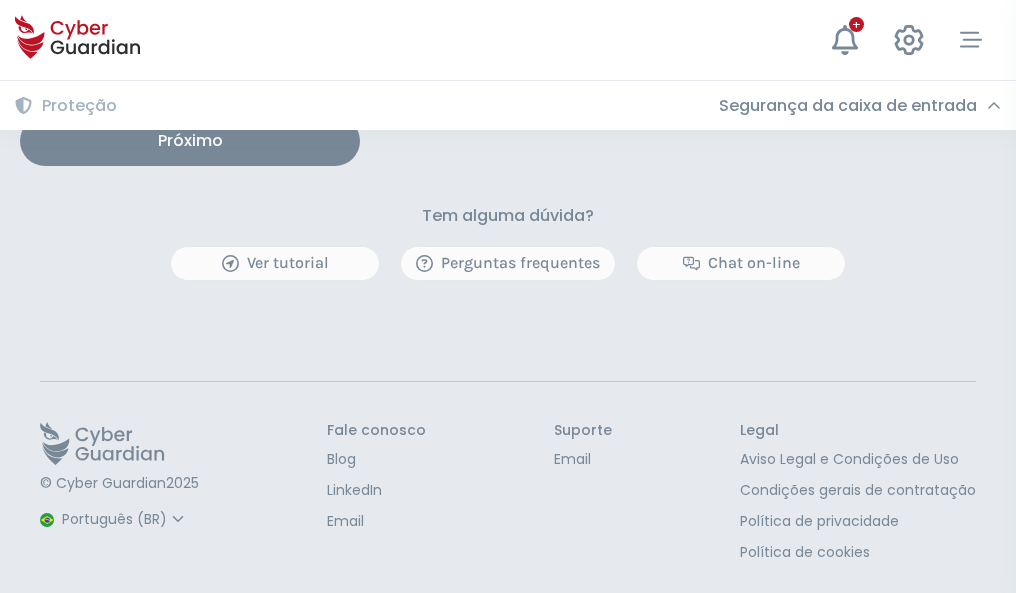 scroll, scrollTop: 1650, scrollLeft: 0, axis: vertical 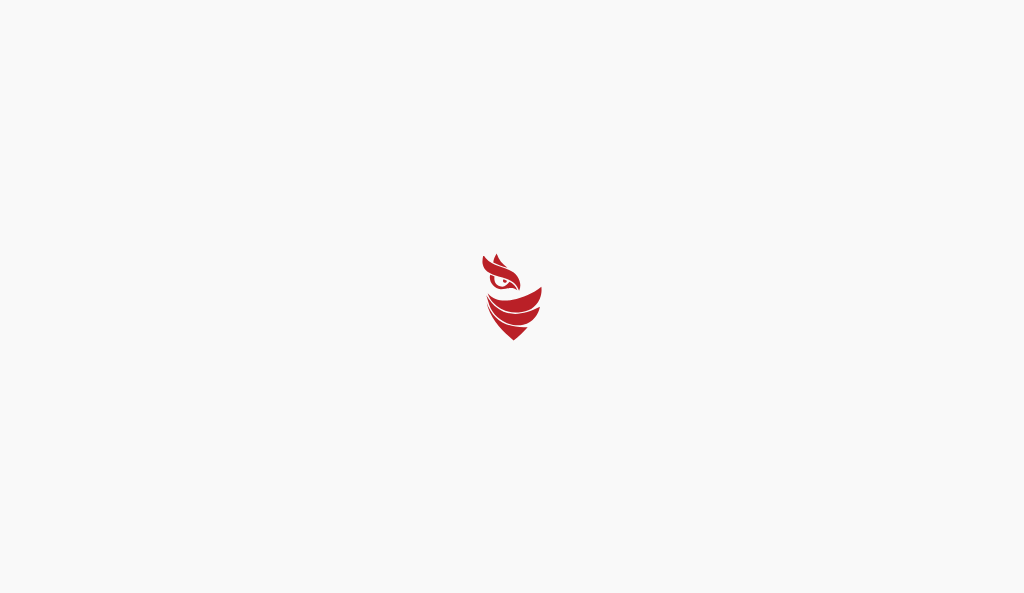 select on "Português (BR)" 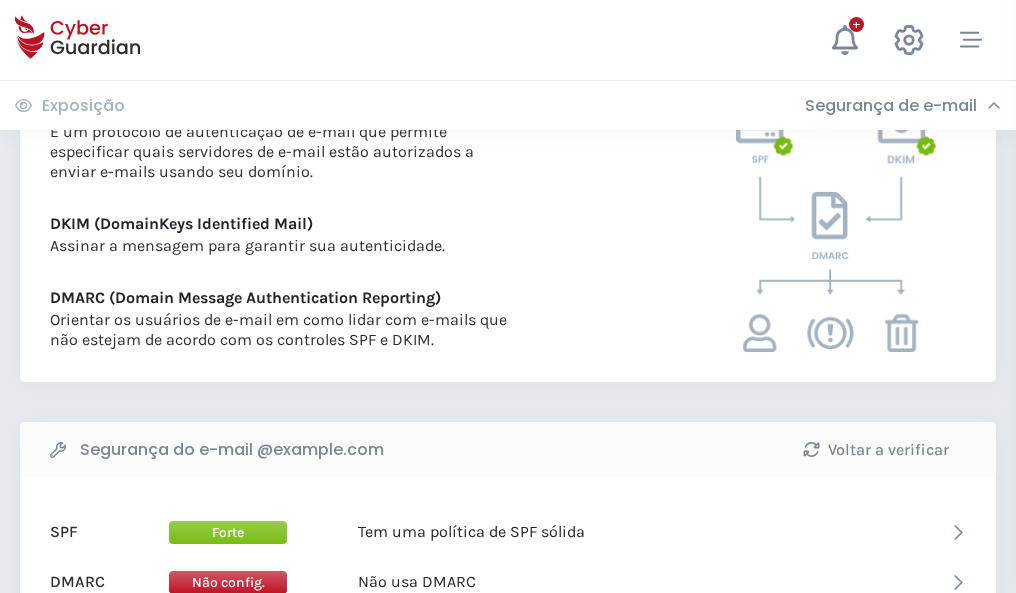 scroll, scrollTop: 1079, scrollLeft: 0, axis: vertical 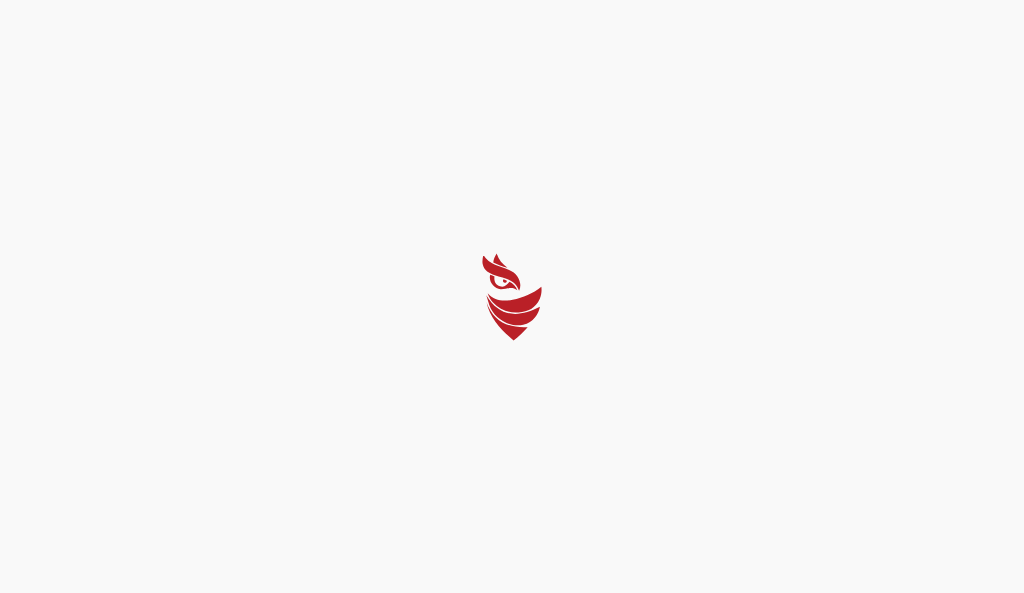 select on "Português (BR)" 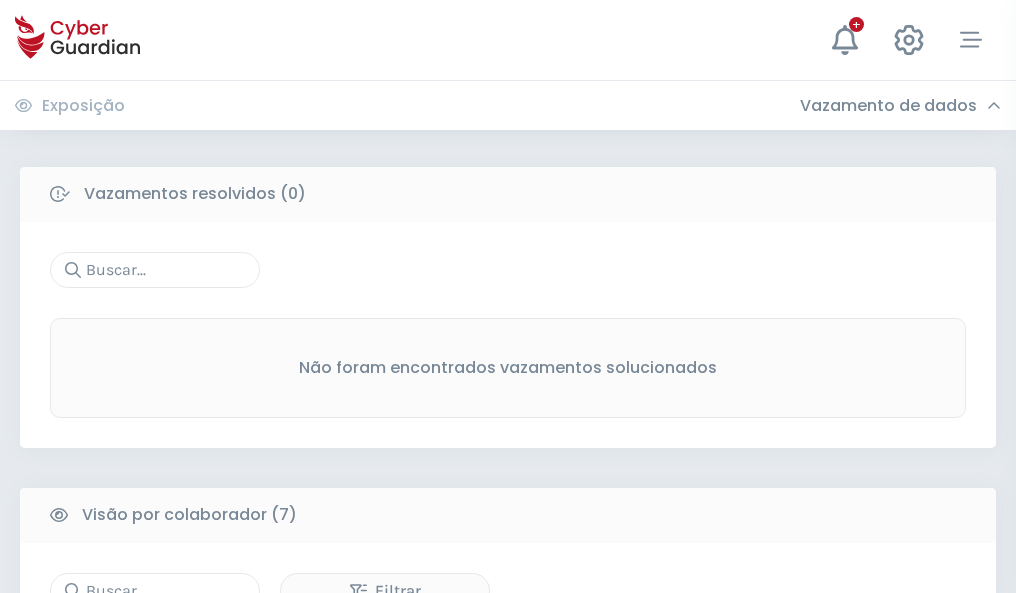 scroll, scrollTop: 1654, scrollLeft: 0, axis: vertical 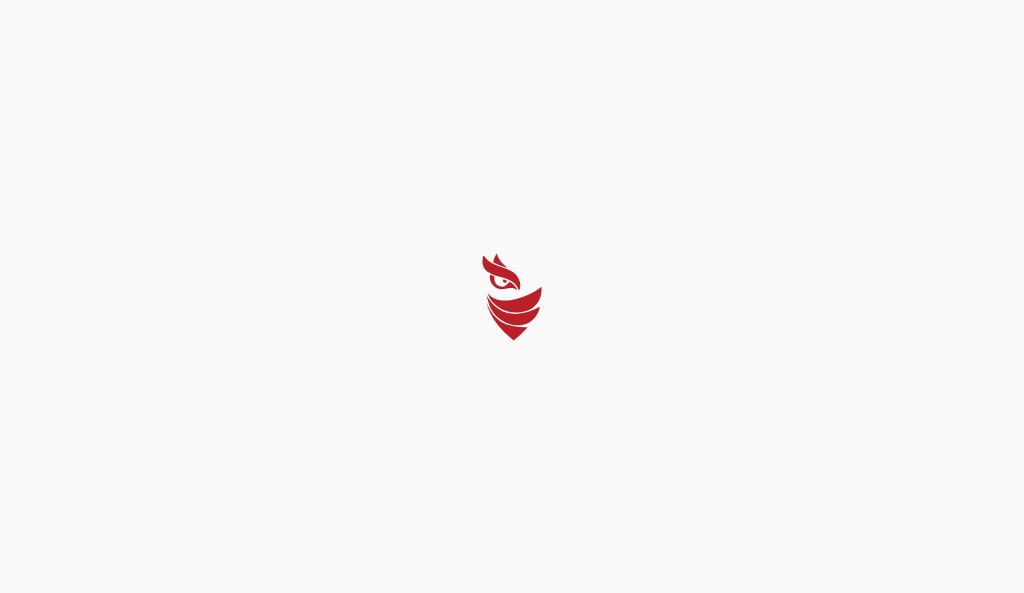select on "Português (BR)" 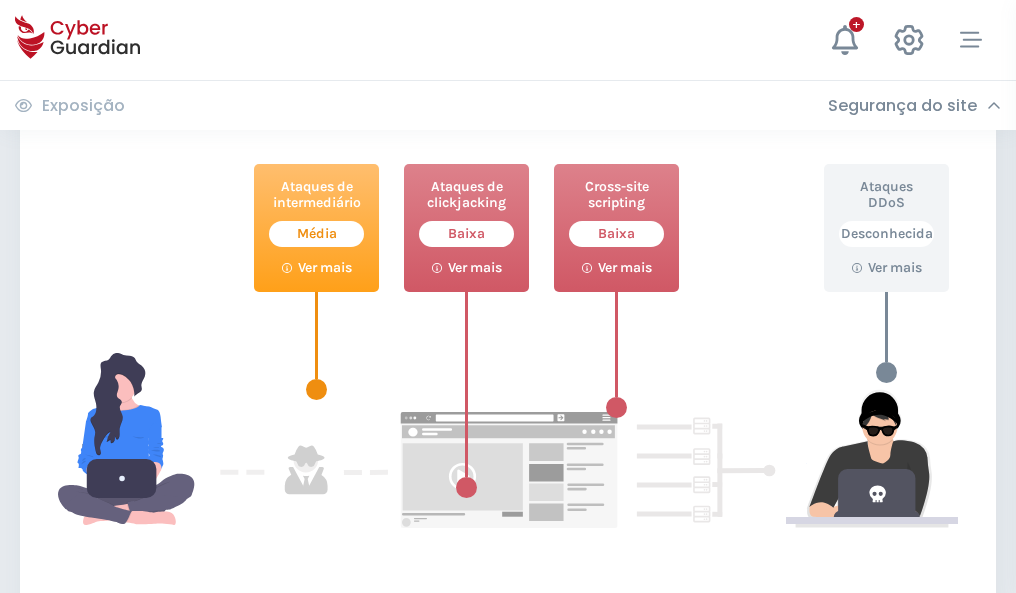 scroll, scrollTop: 1089, scrollLeft: 0, axis: vertical 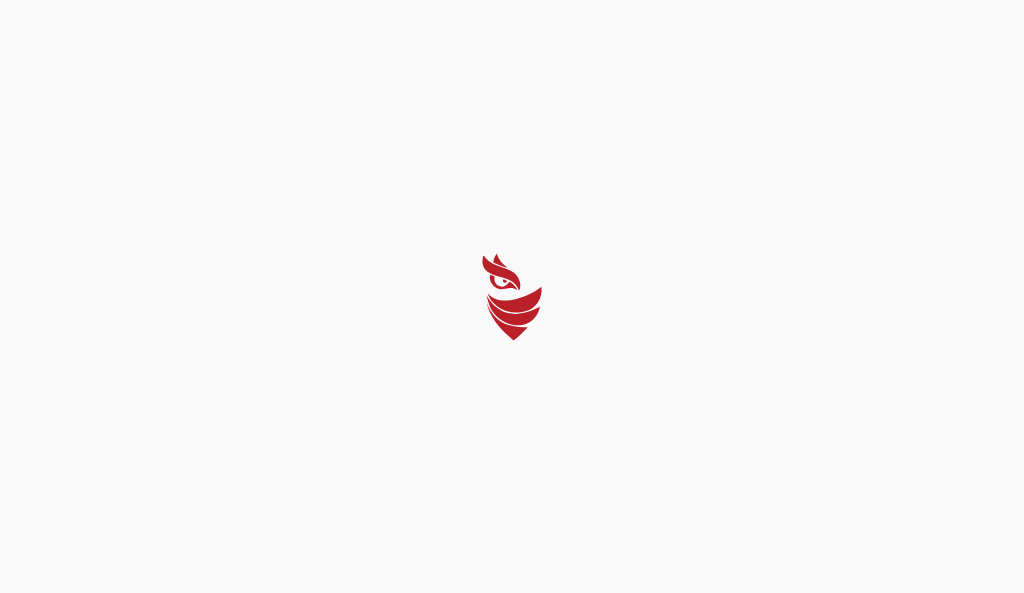 select on "Português (BR)" 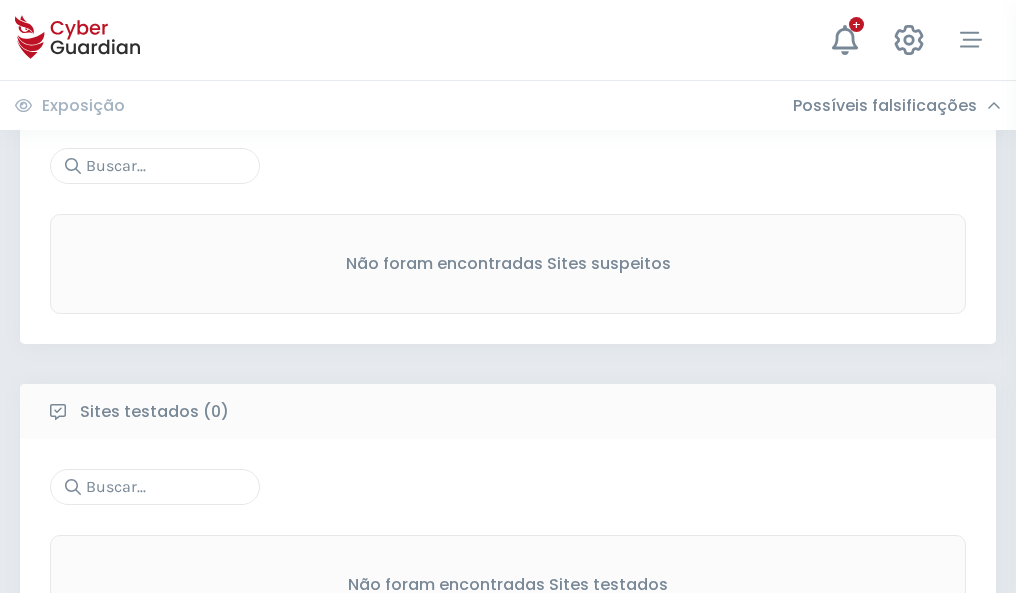 scroll, scrollTop: 1046, scrollLeft: 0, axis: vertical 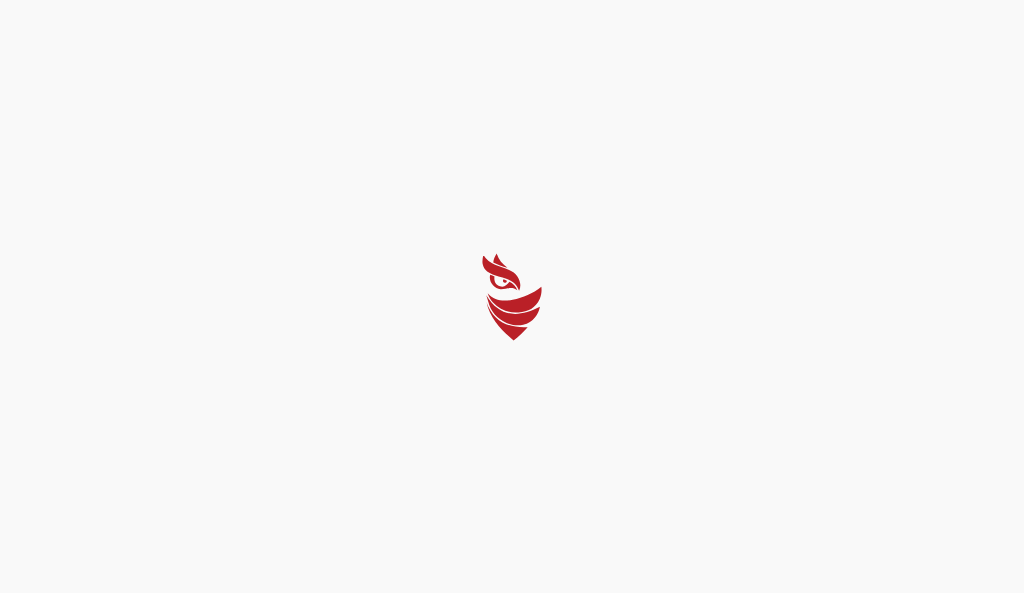 select on "Português (BR)" 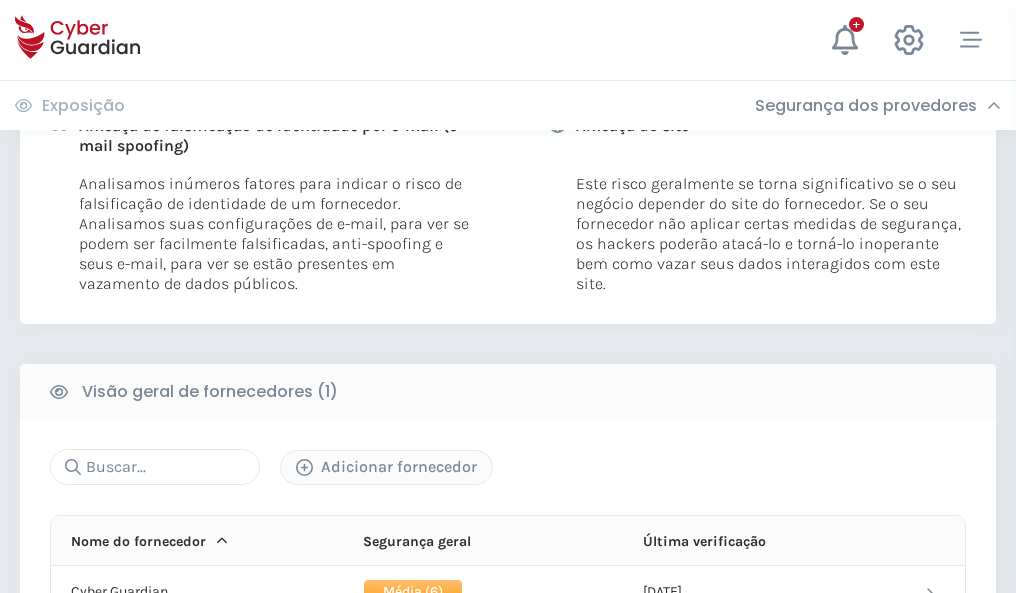 scroll, scrollTop: 1019, scrollLeft: 0, axis: vertical 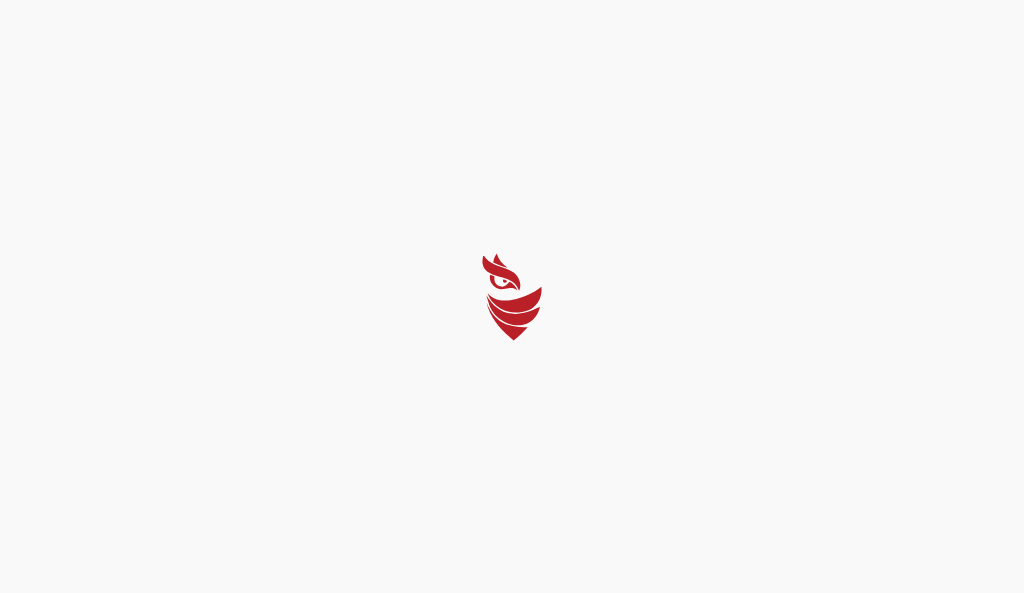 select on "Português (BR)" 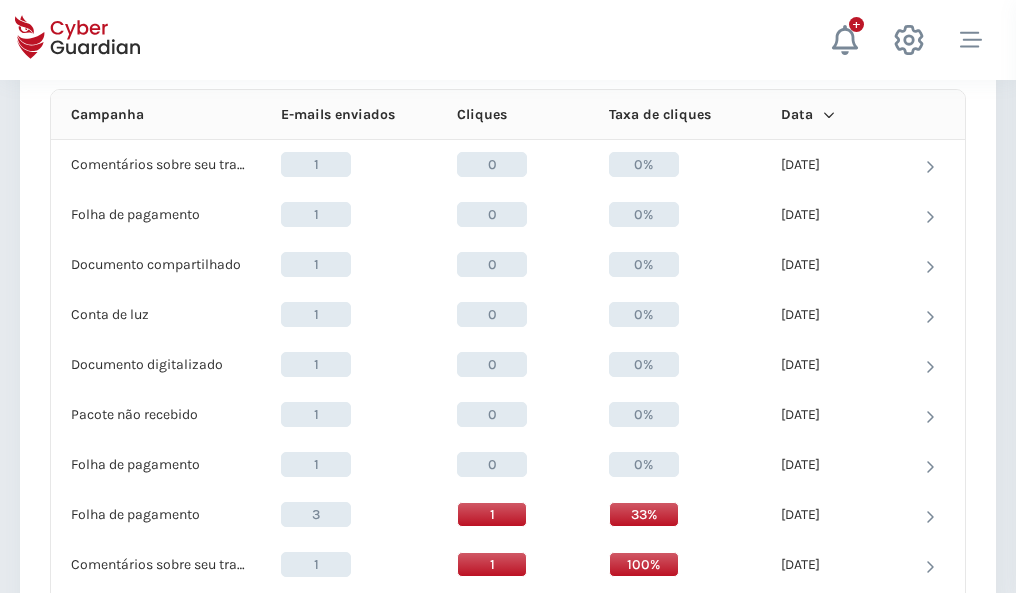 scroll, scrollTop: 1793, scrollLeft: 0, axis: vertical 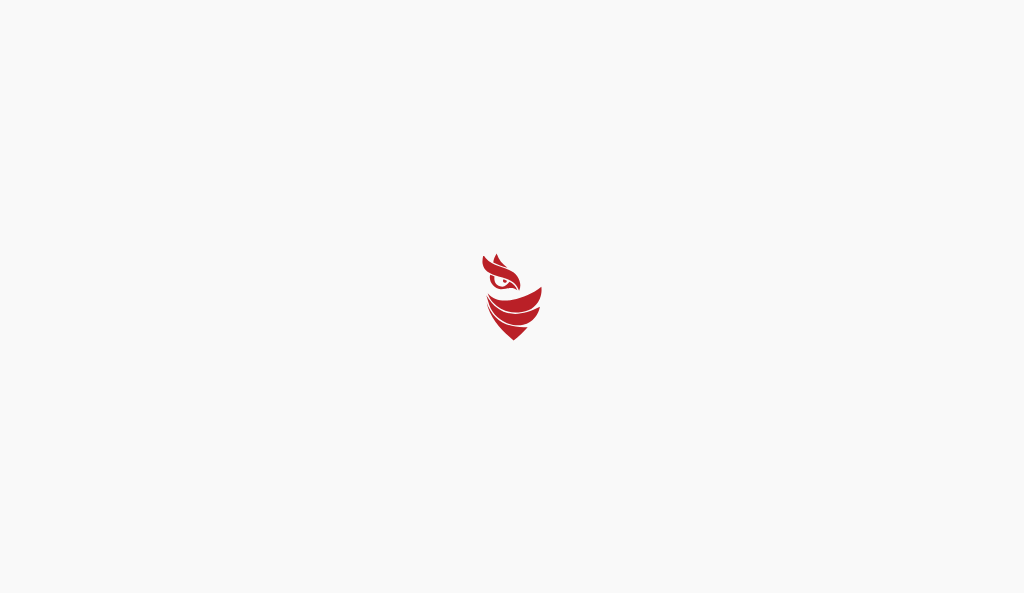 select on "Português (BR)" 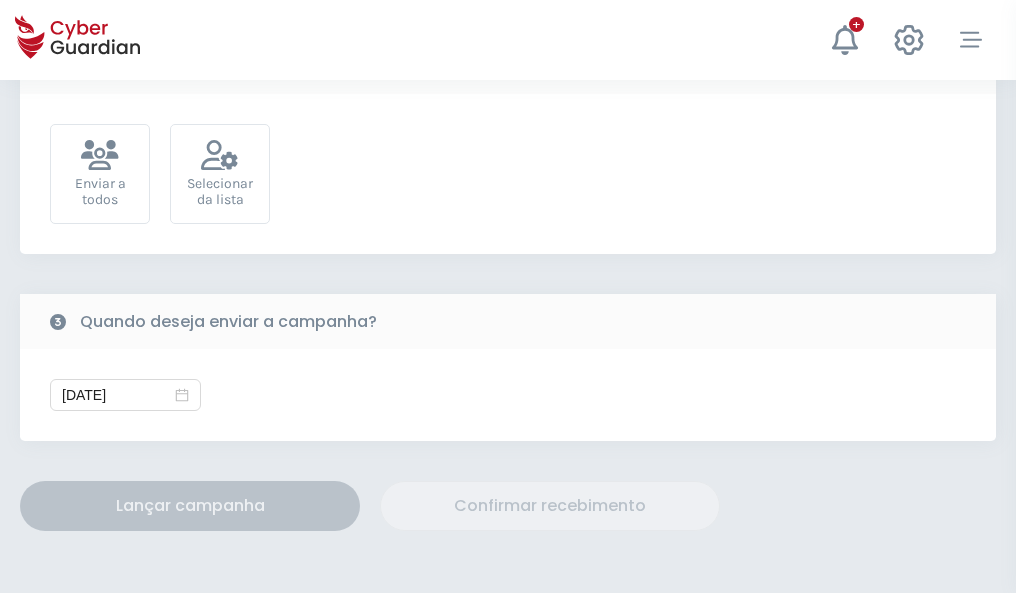 scroll, scrollTop: 732, scrollLeft: 0, axis: vertical 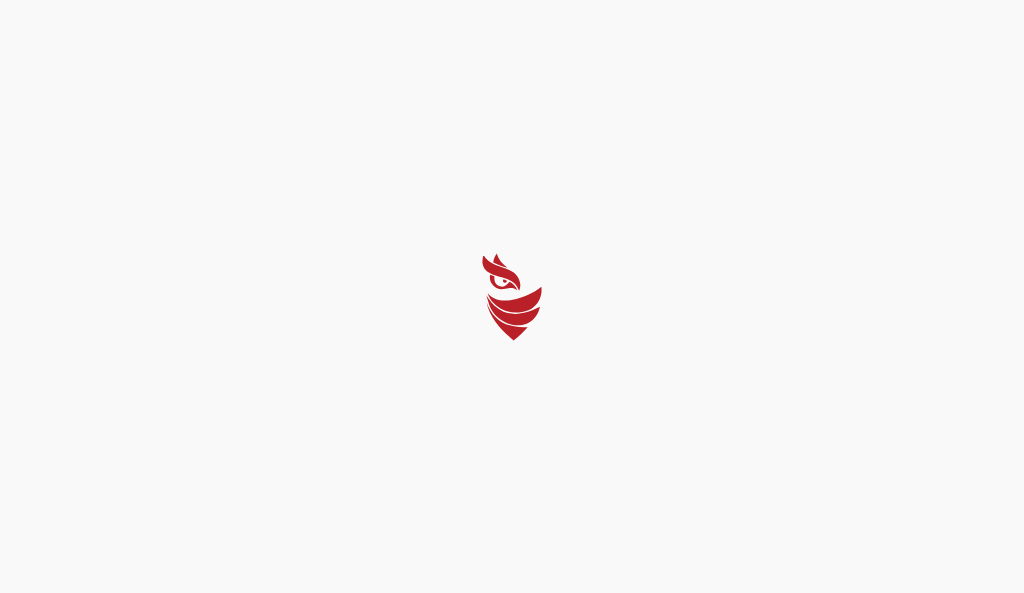 select on "Português (BR)" 